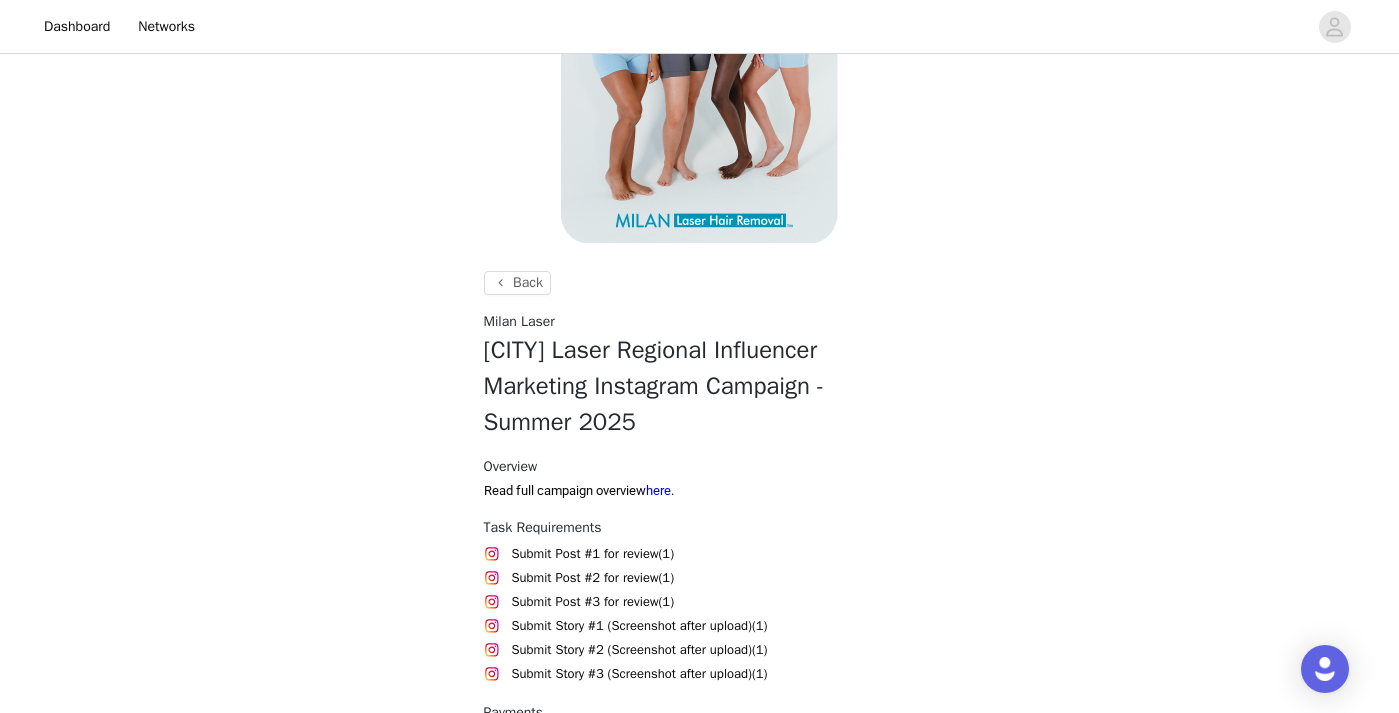 scroll, scrollTop: 332, scrollLeft: 0, axis: vertical 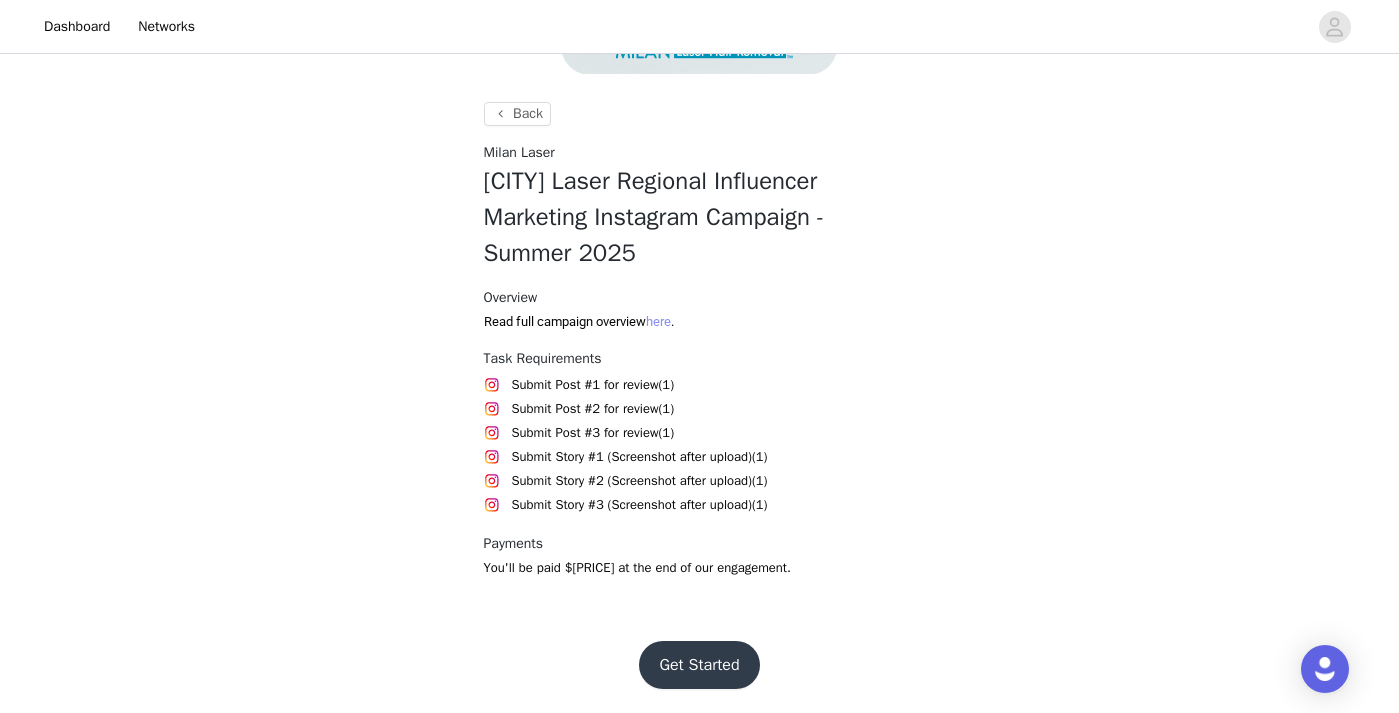 click on "here" at bounding box center [658, 321] 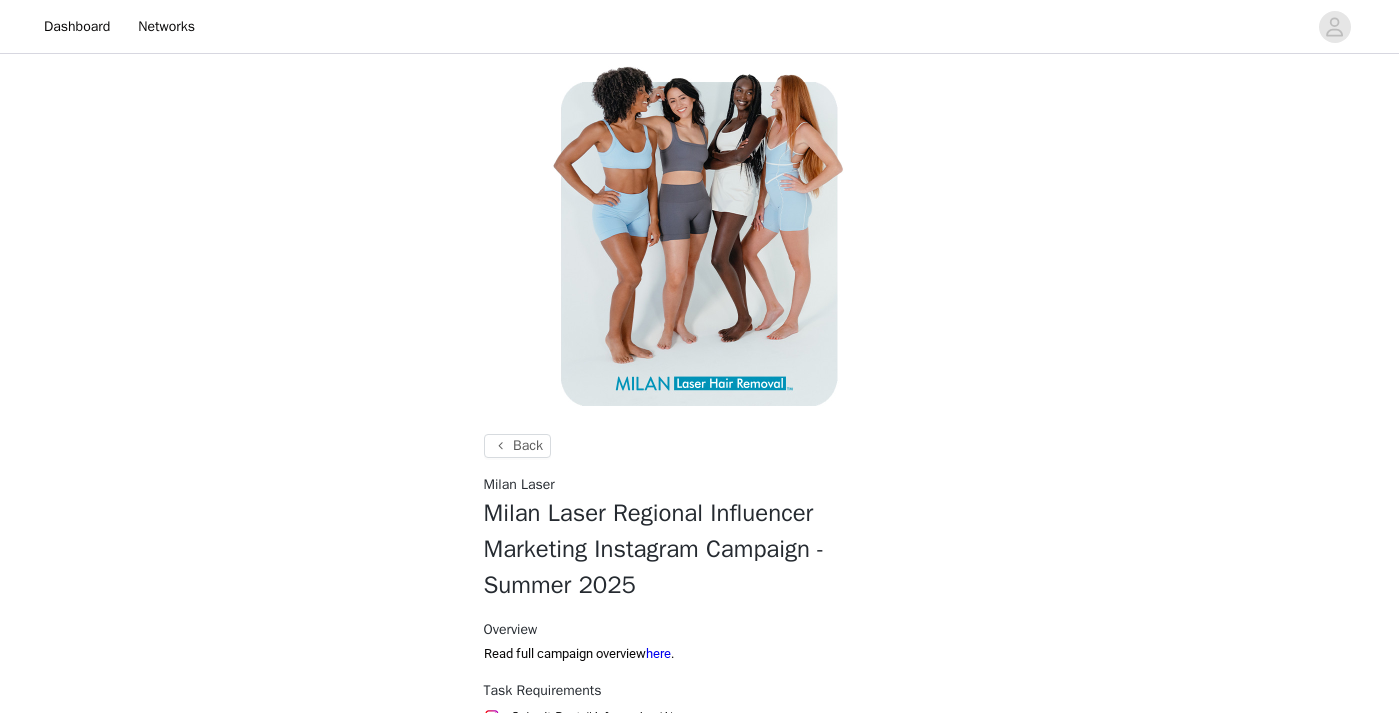 scroll, scrollTop: 332, scrollLeft: 0, axis: vertical 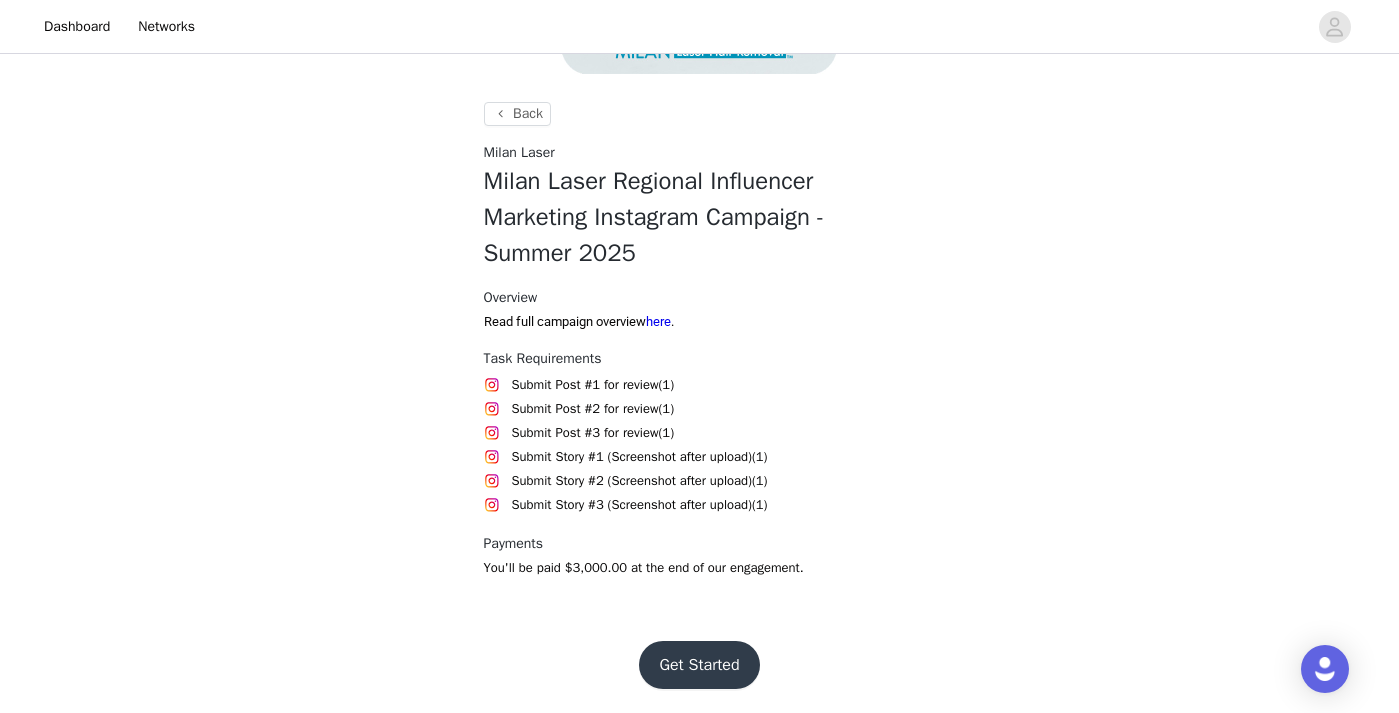 click on "Get Started" at bounding box center (699, 665) 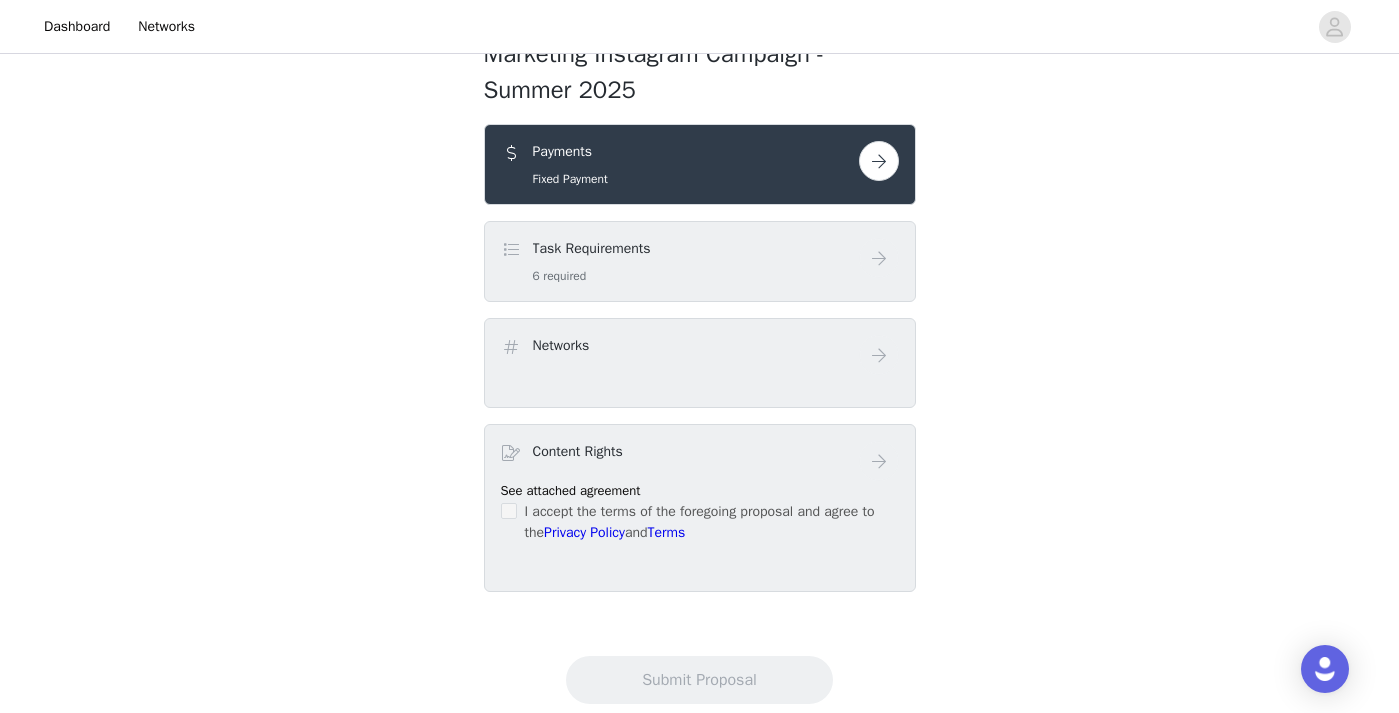 scroll, scrollTop: 481, scrollLeft: 0, axis: vertical 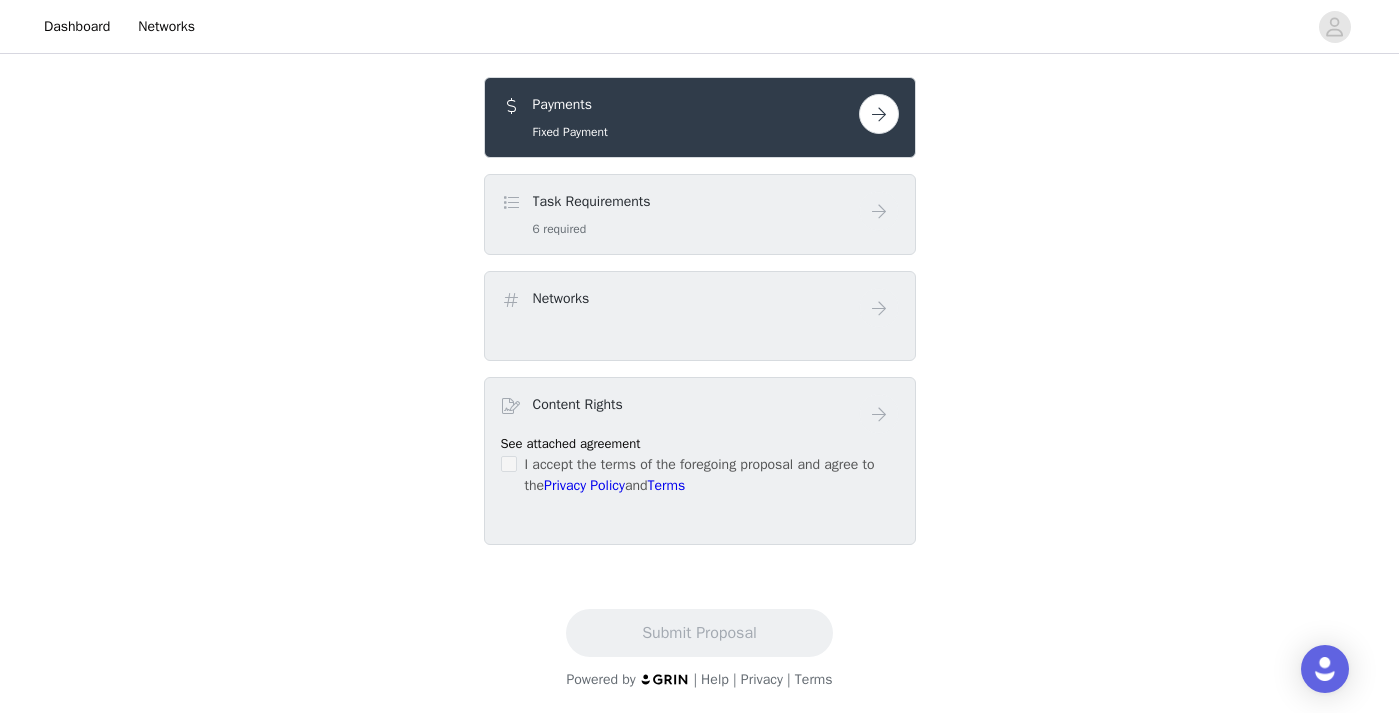 click at bounding box center (879, 114) 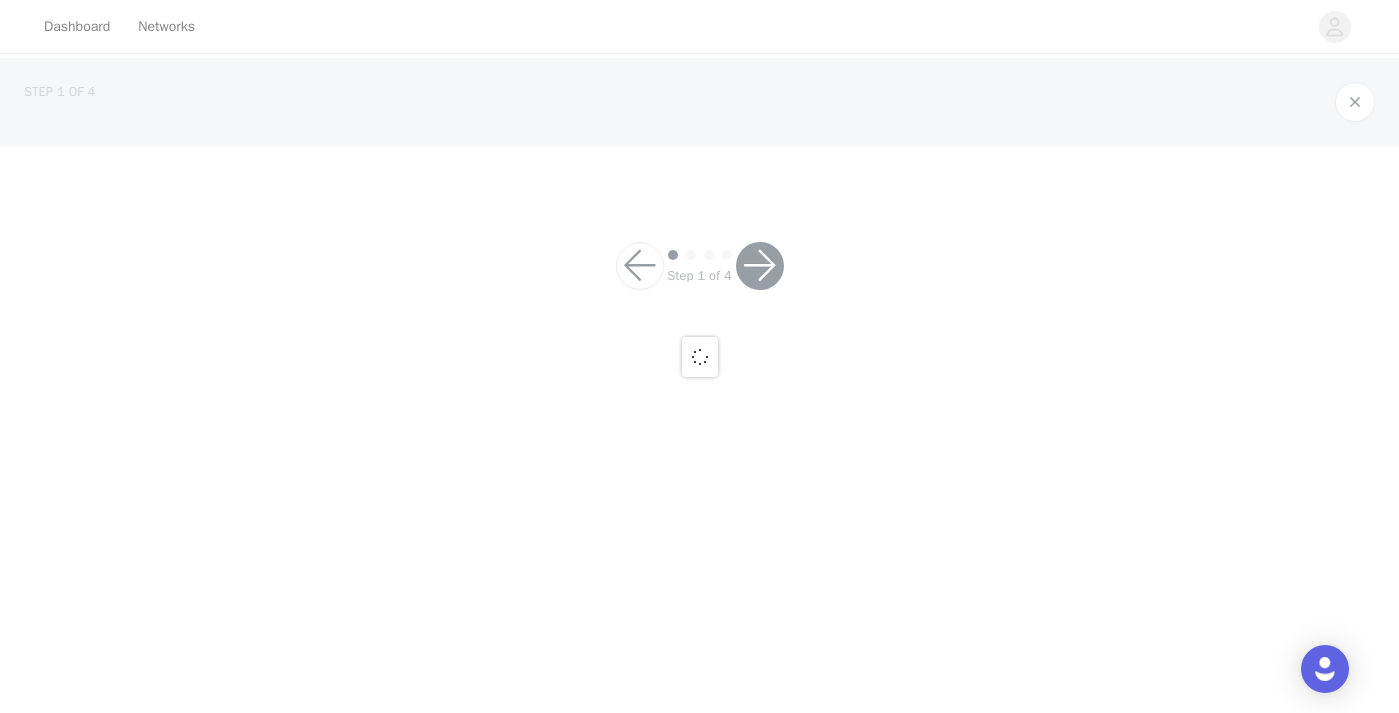 scroll, scrollTop: 0, scrollLeft: 0, axis: both 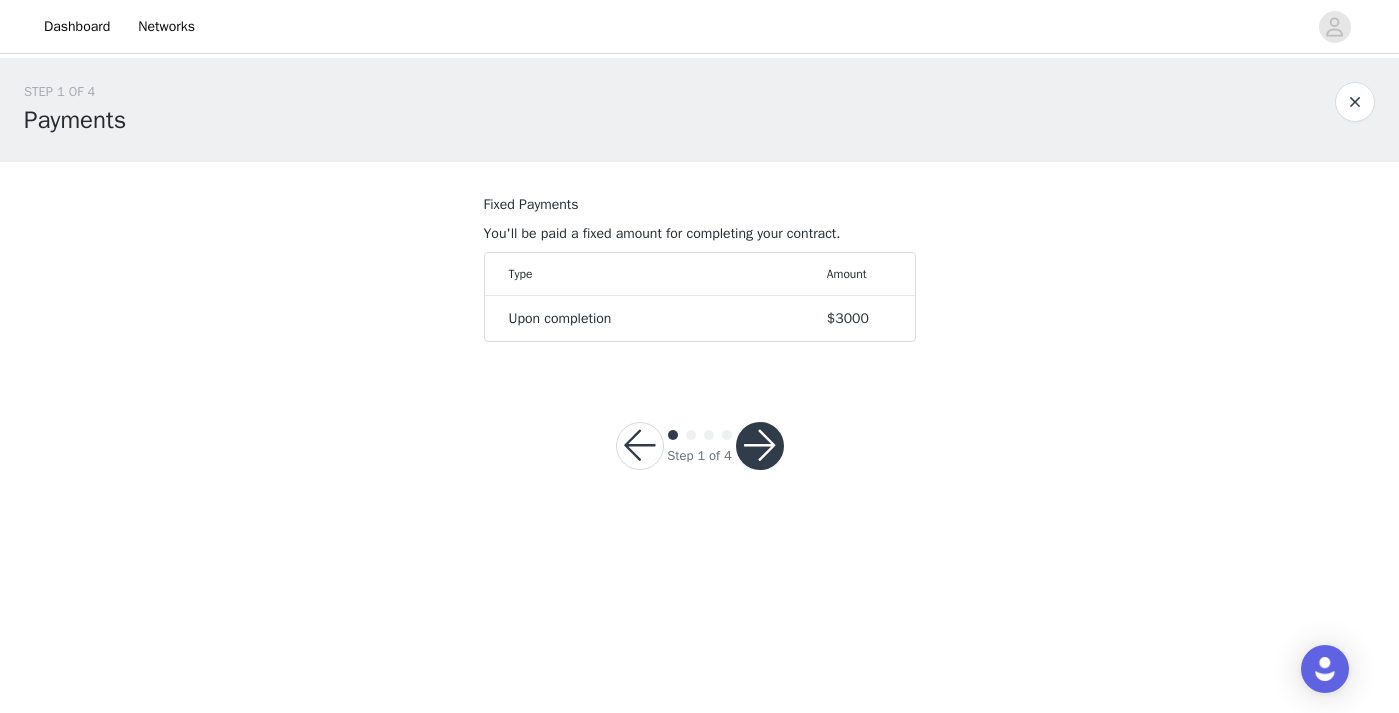 click at bounding box center (760, 446) 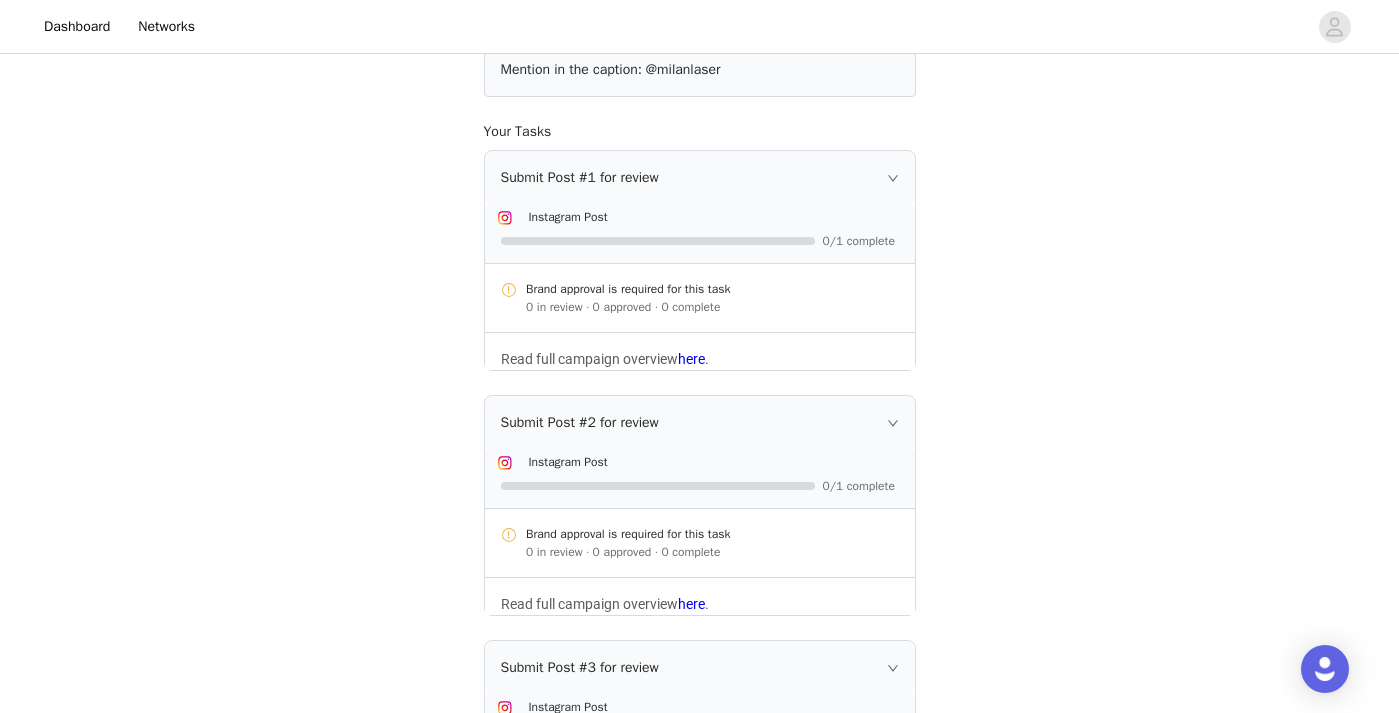 scroll, scrollTop: 183, scrollLeft: 0, axis: vertical 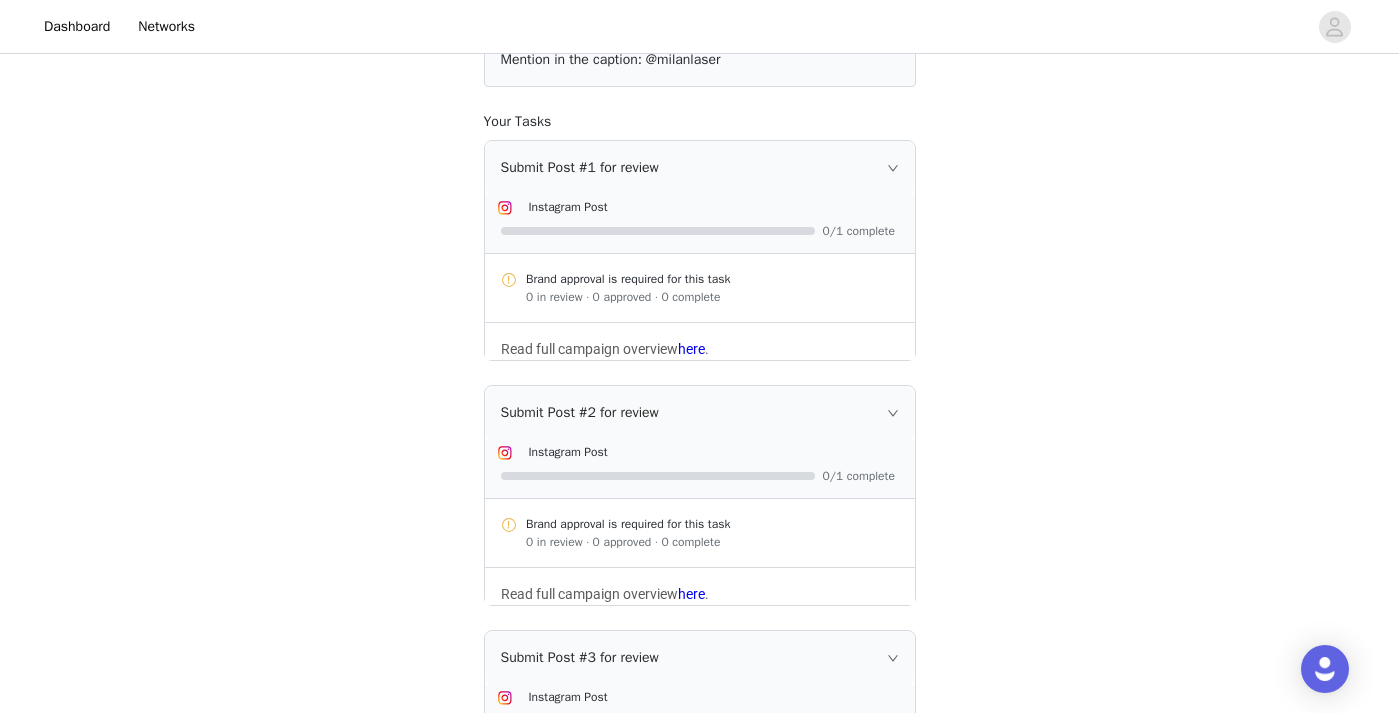 click on "Read full campaign overview  here ." at bounding box center (605, 349) 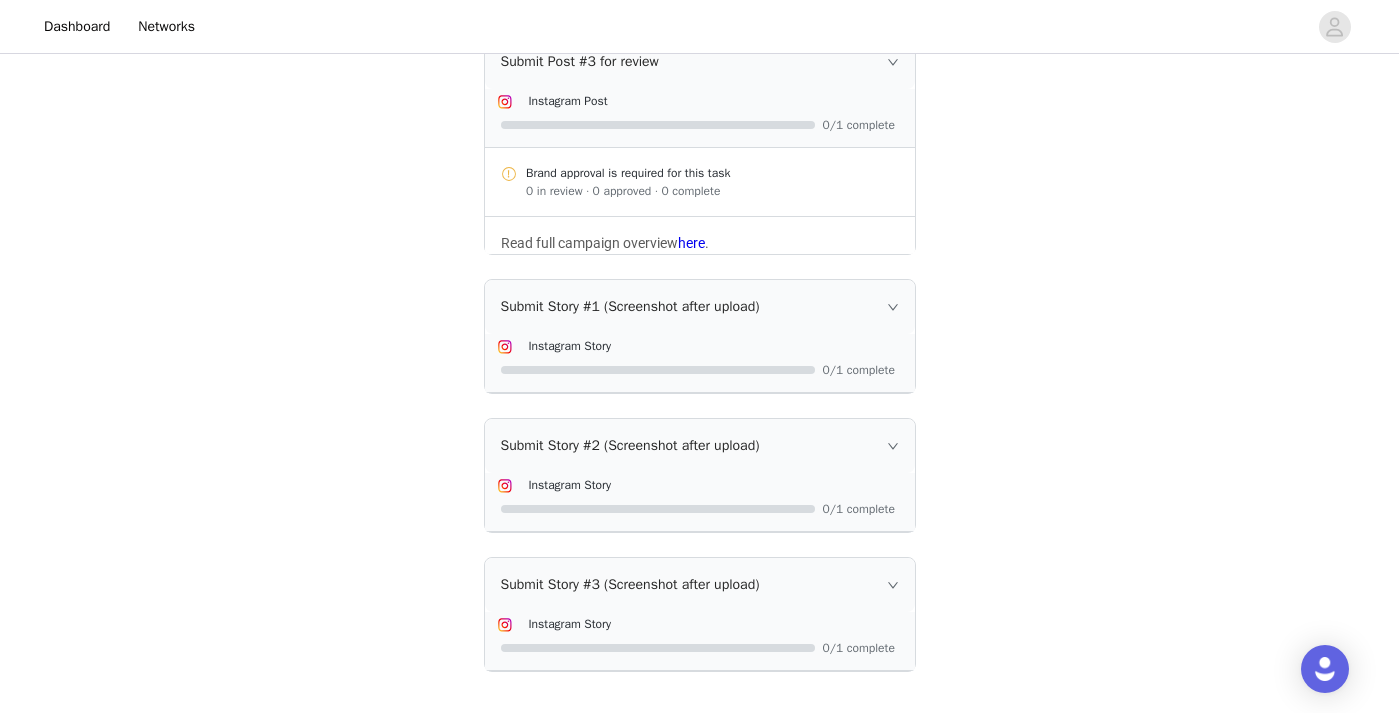 scroll, scrollTop: 929, scrollLeft: 0, axis: vertical 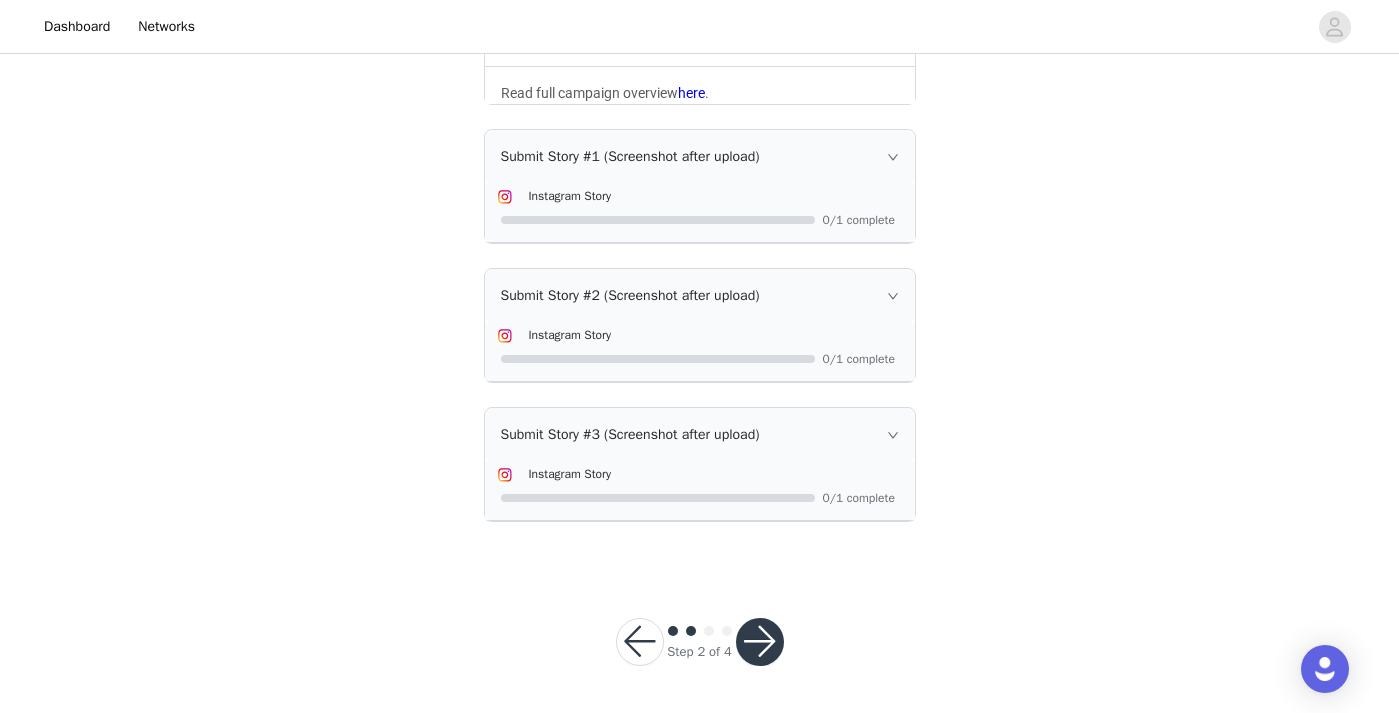 click at bounding box center (760, 642) 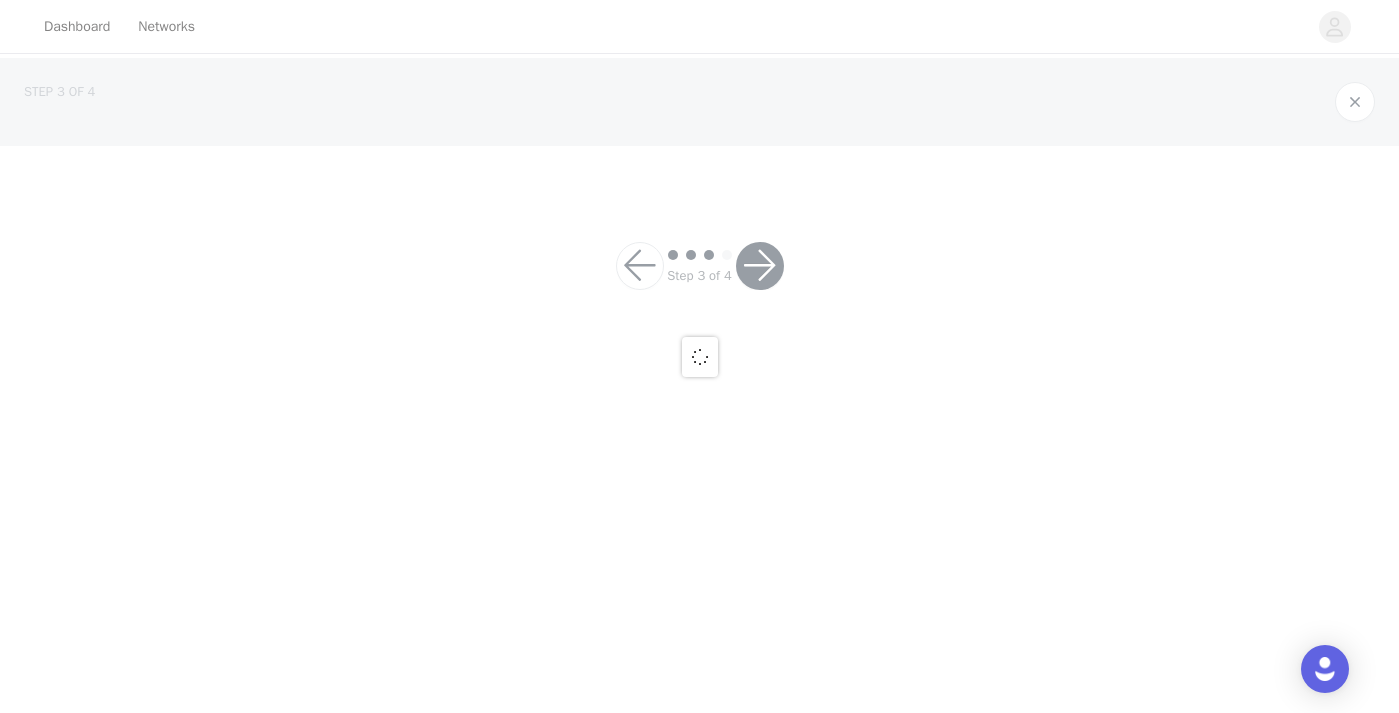scroll, scrollTop: 0, scrollLeft: 0, axis: both 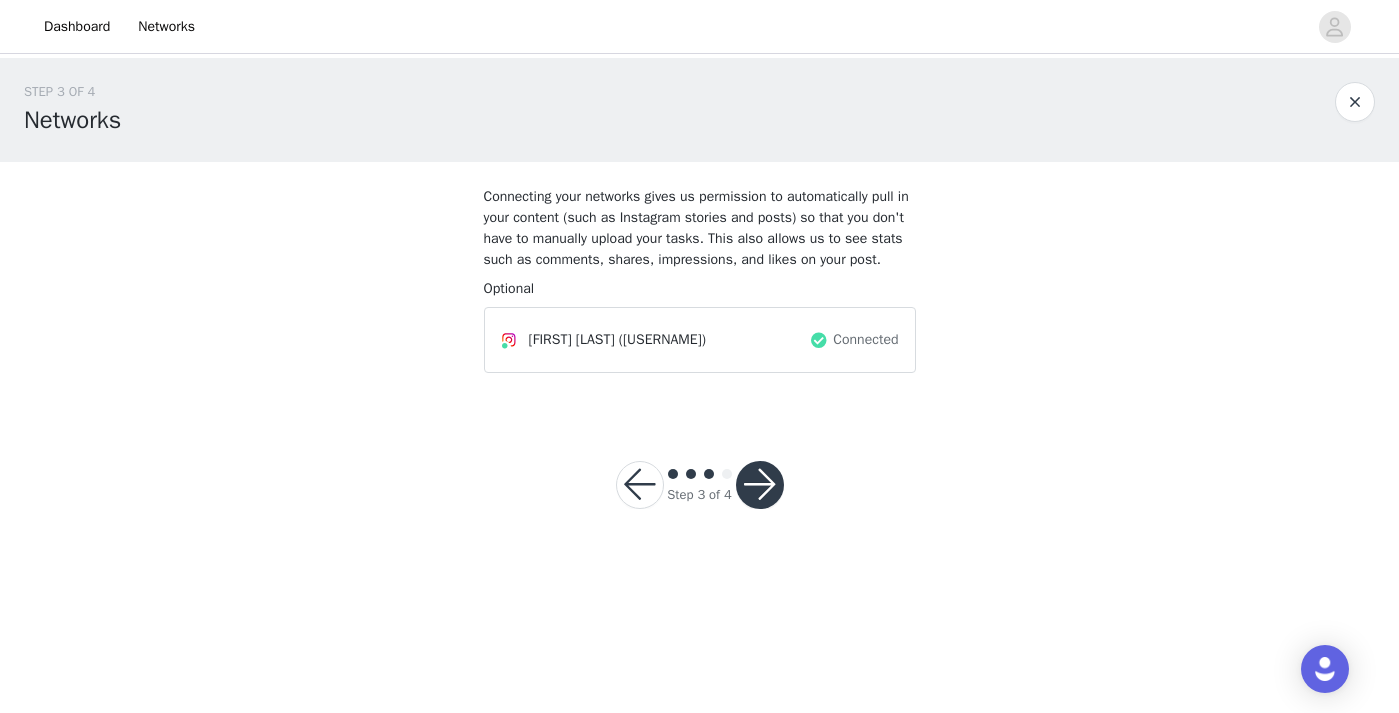 click at bounding box center [760, 485] 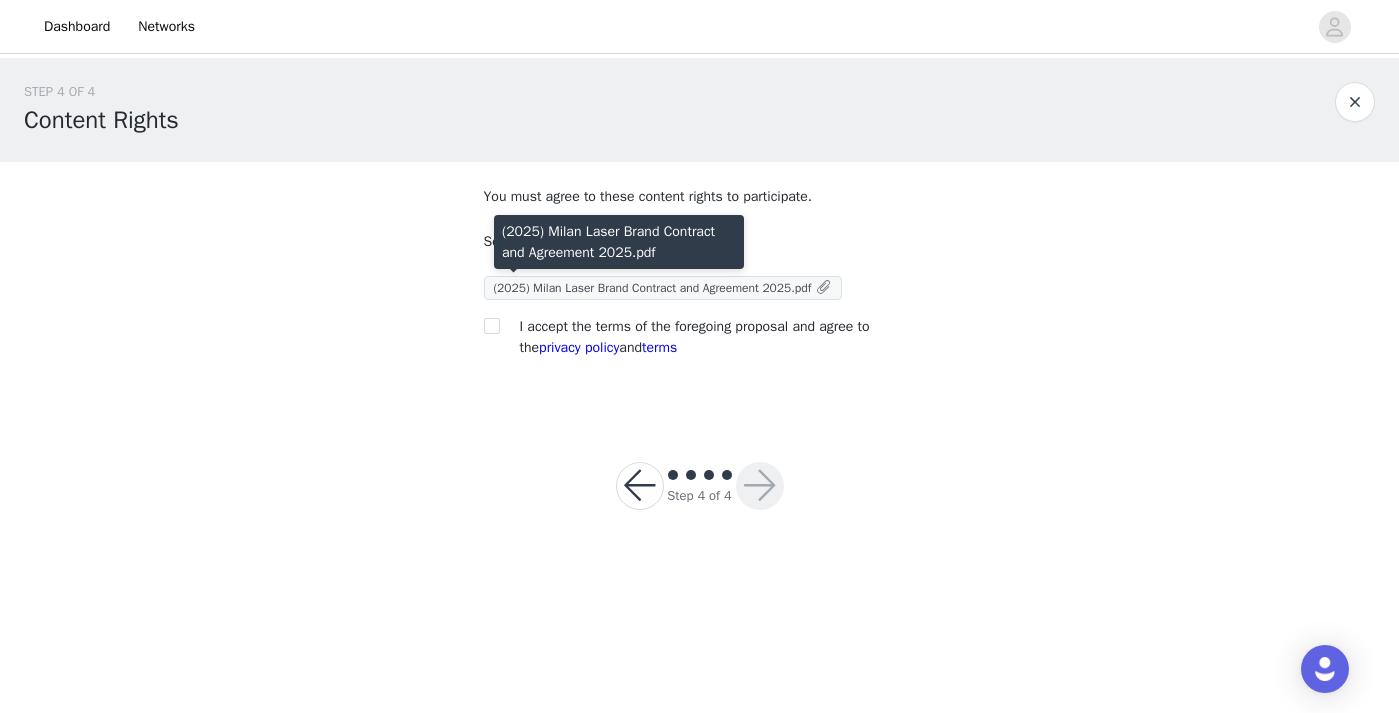 click on "(2025) Milan Laser Brand Contract and Agreement 2025.pdf" at bounding box center (653, 288) 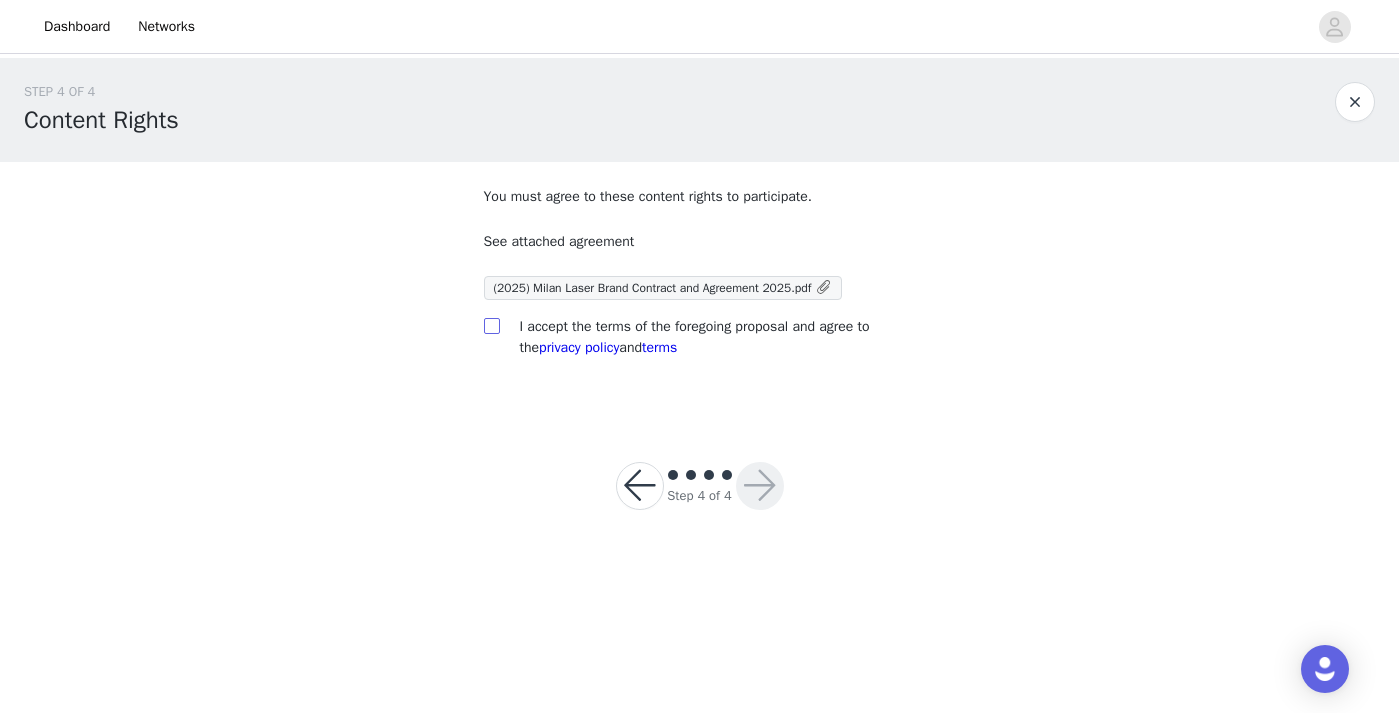 click at bounding box center (491, 325) 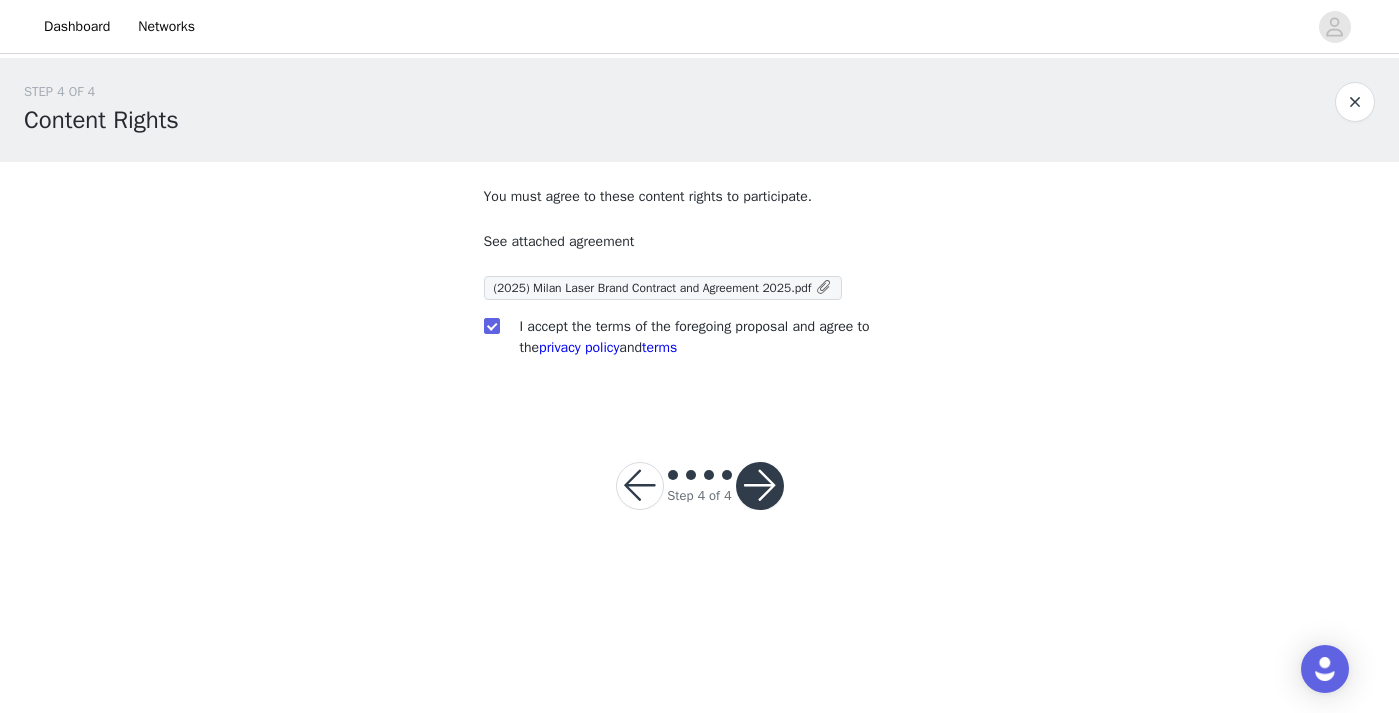 click at bounding box center [760, 486] 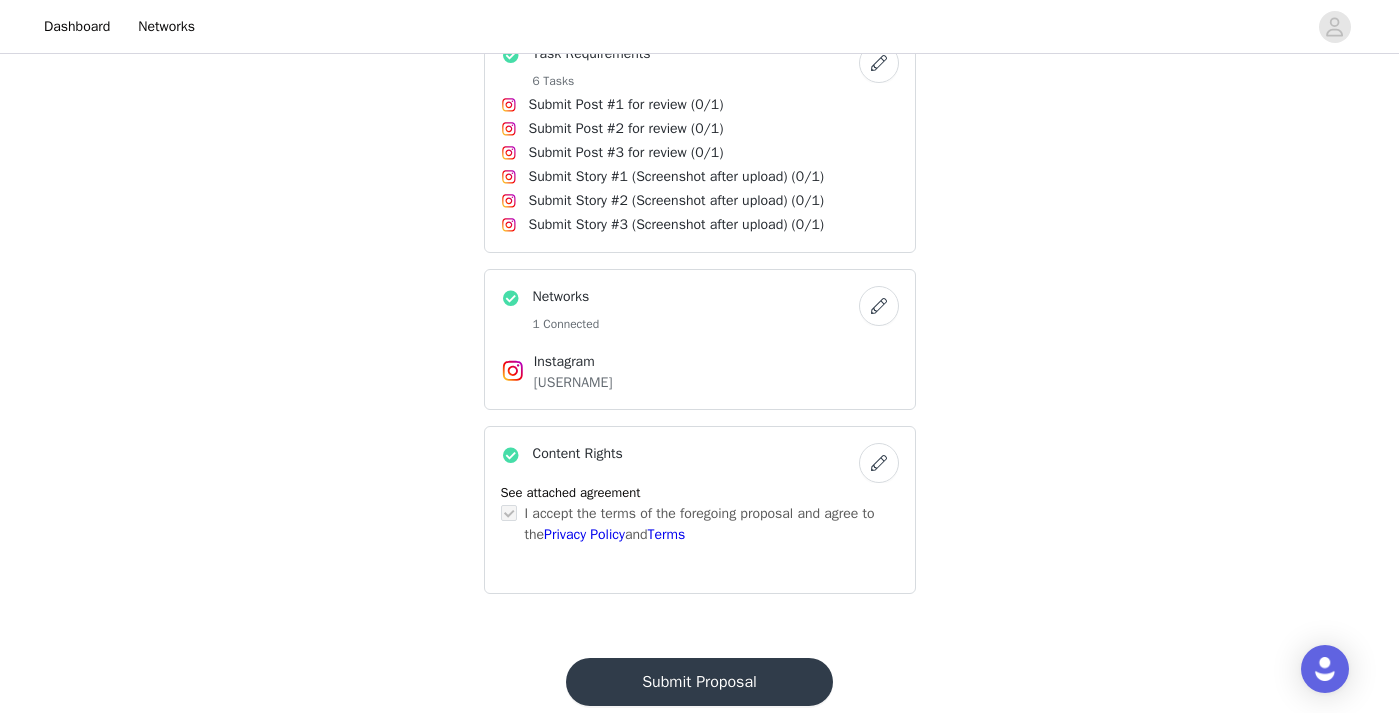 scroll, scrollTop: 634, scrollLeft: 0, axis: vertical 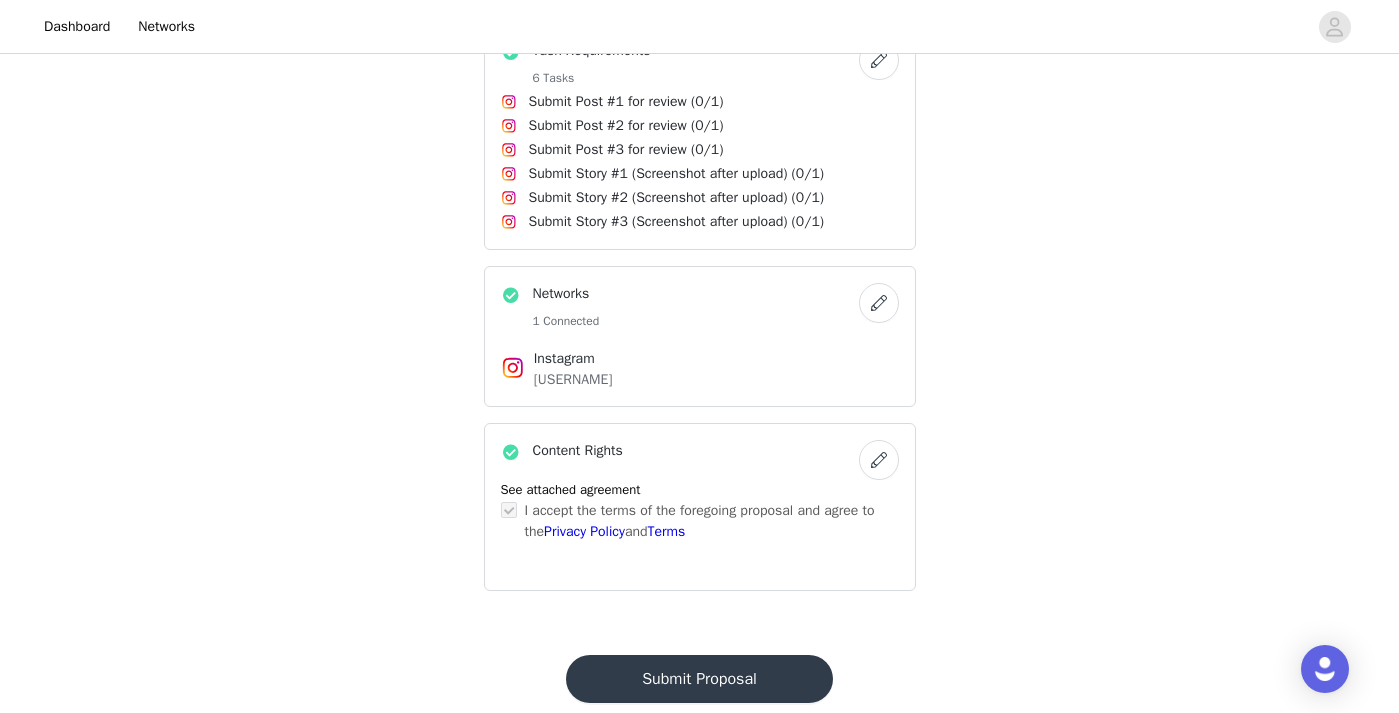click on "Submit Proposal" at bounding box center [699, 679] 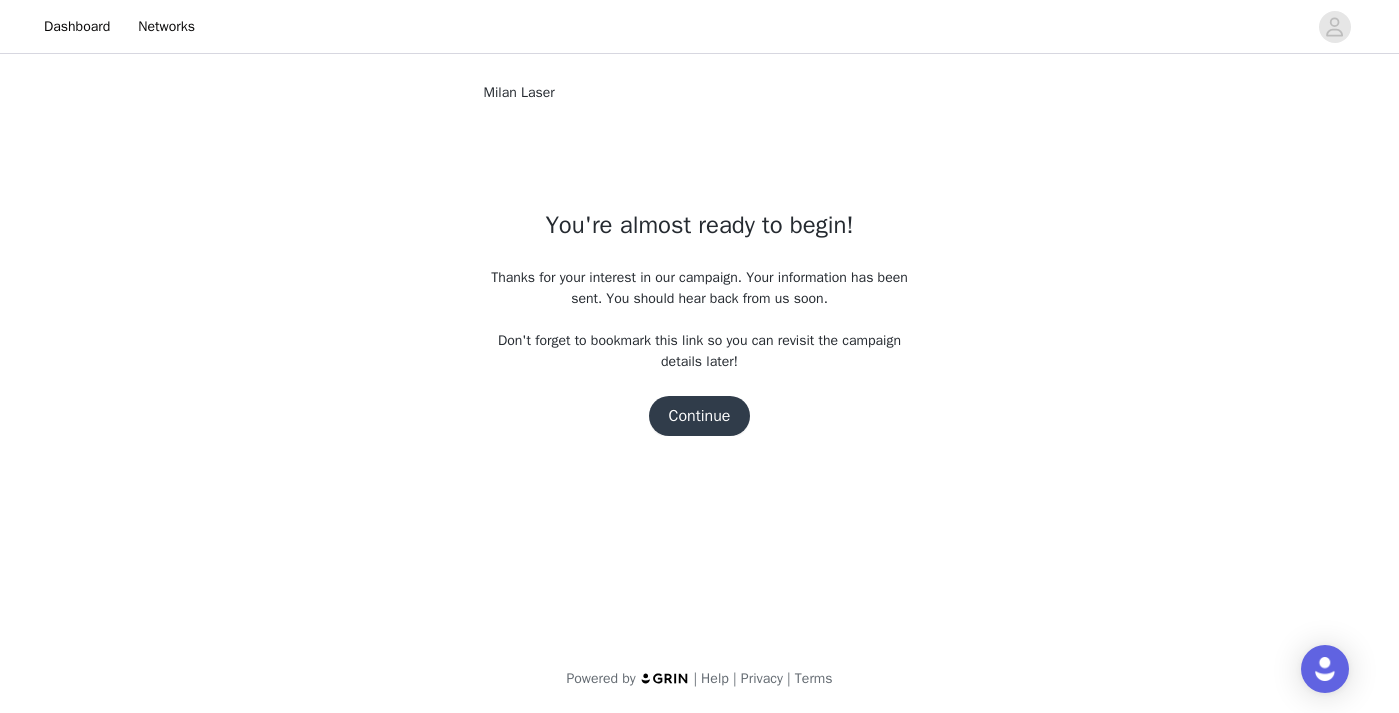 scroll, scrollTop: 0, scrollLeft: 0, axis: both 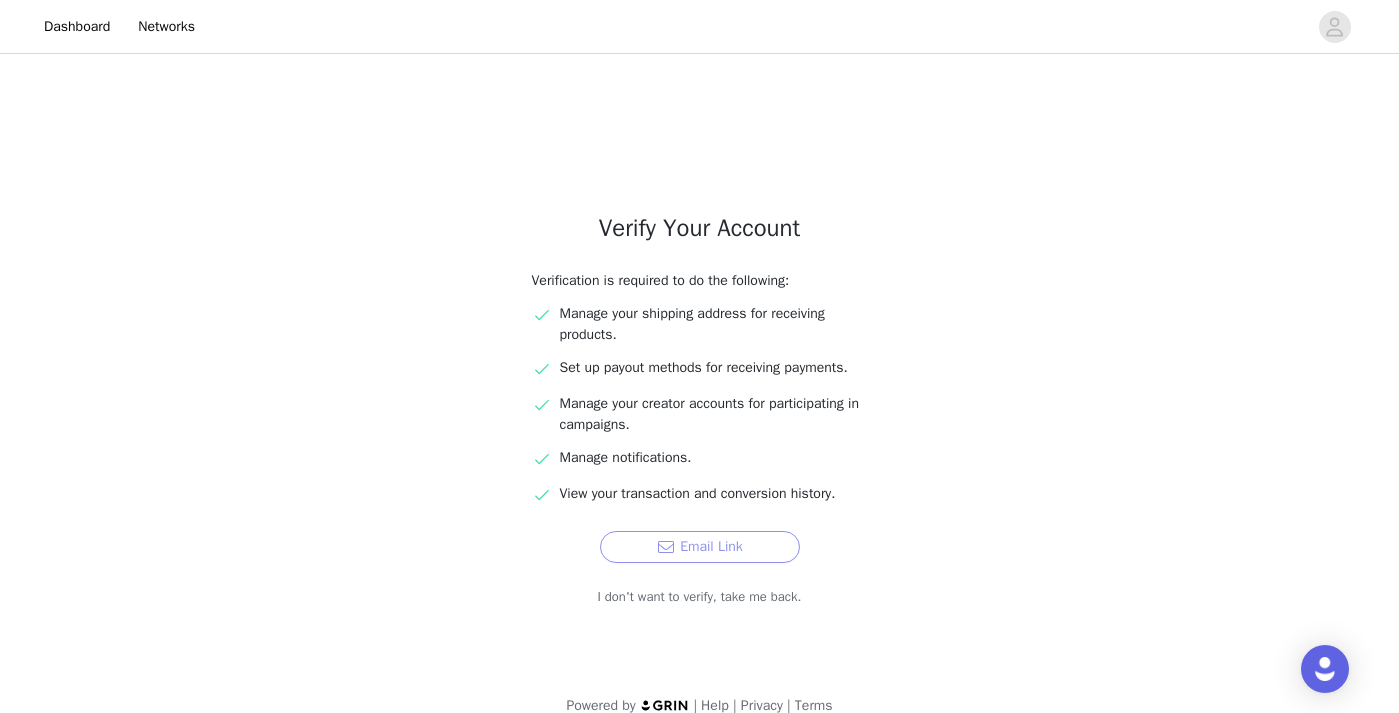 click on "Email Link" at bounding box center (700, 547) 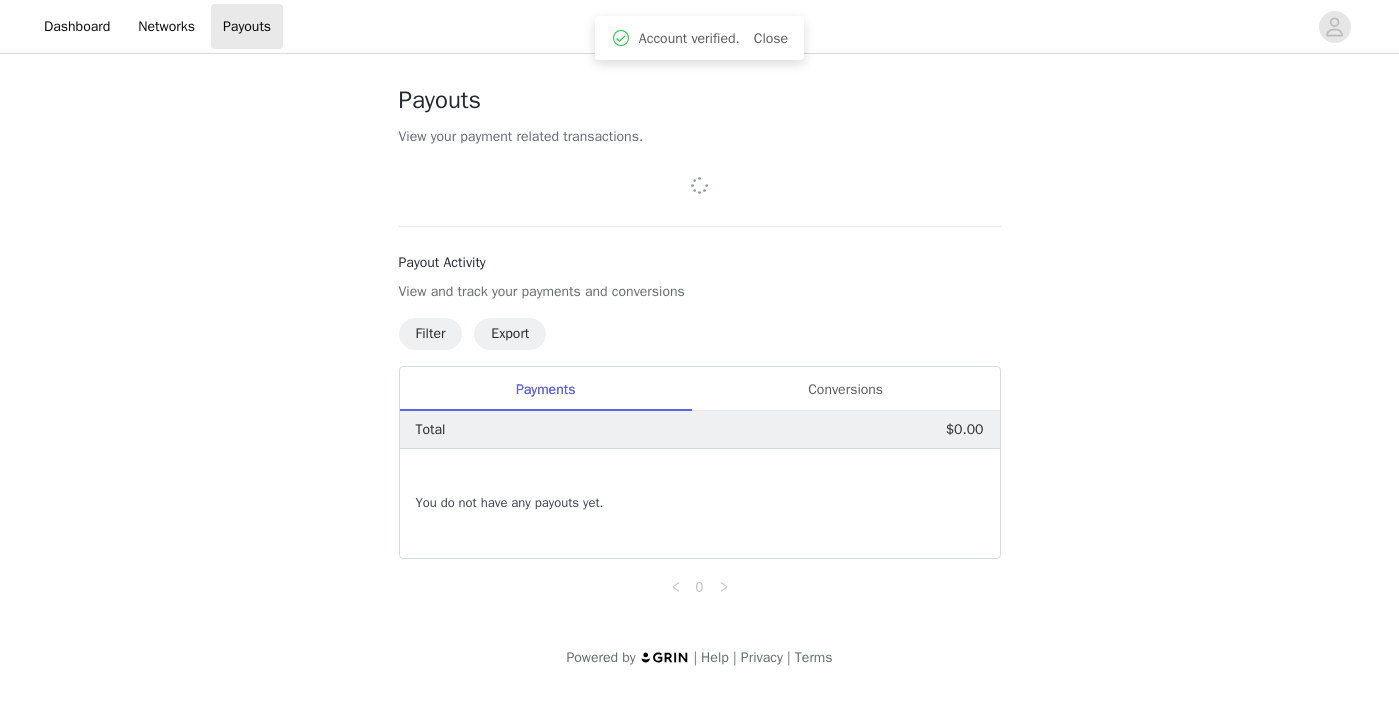scroll, scrollTop: 0, scrollLeft: 0, axis: both 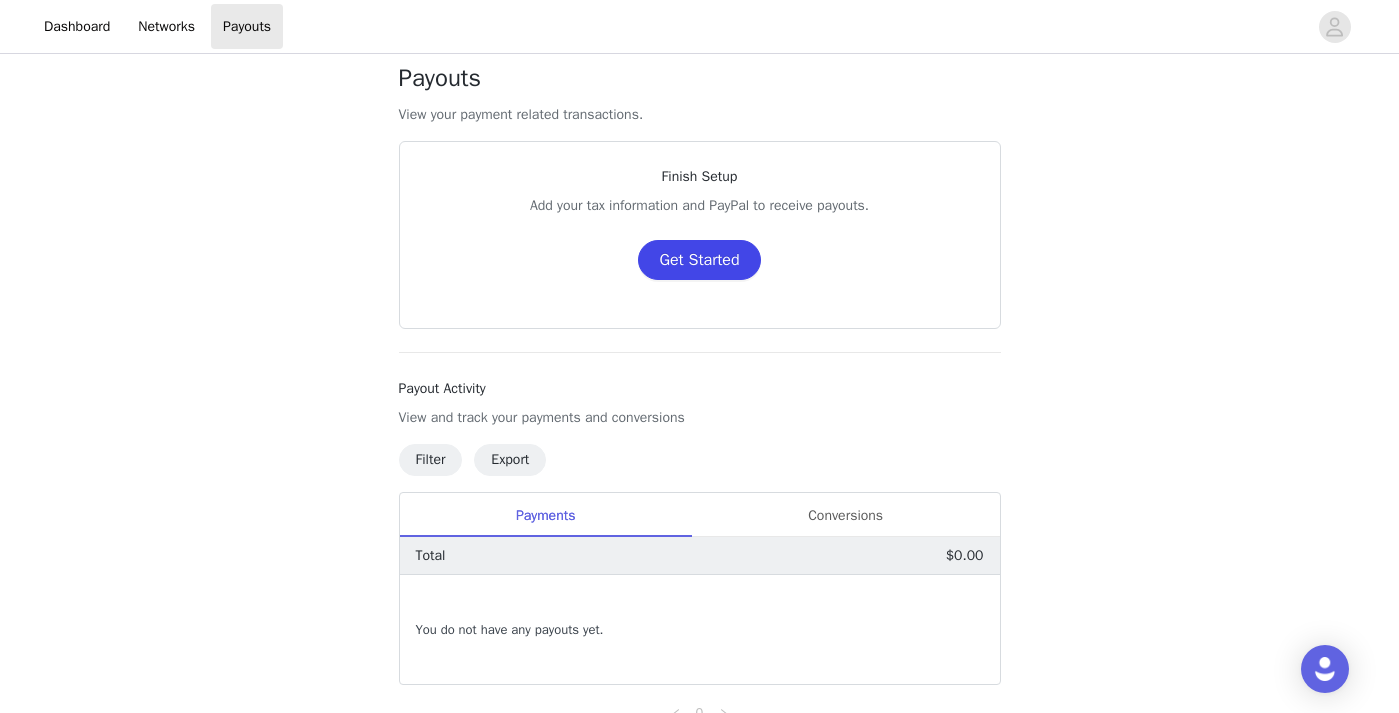click on "Get Started" at bounding box center [699, 260] 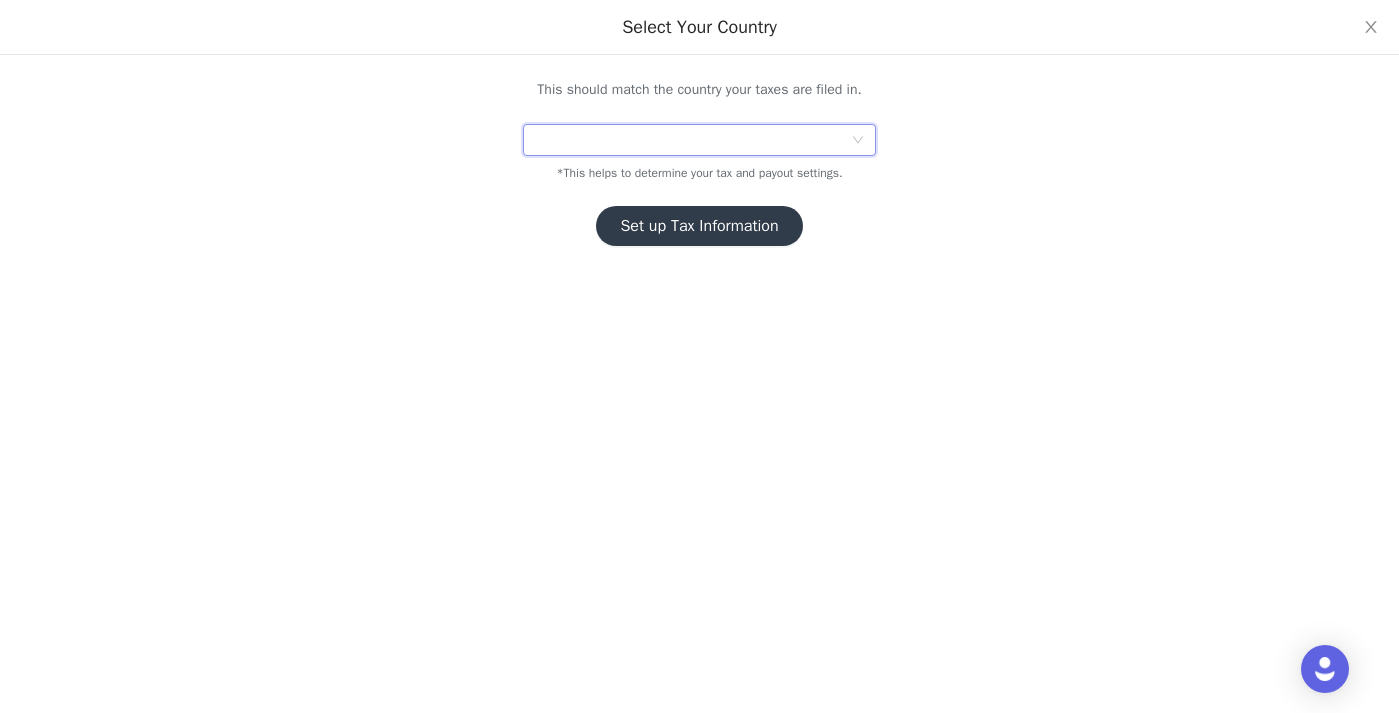 click at bounding box center [692, 140] 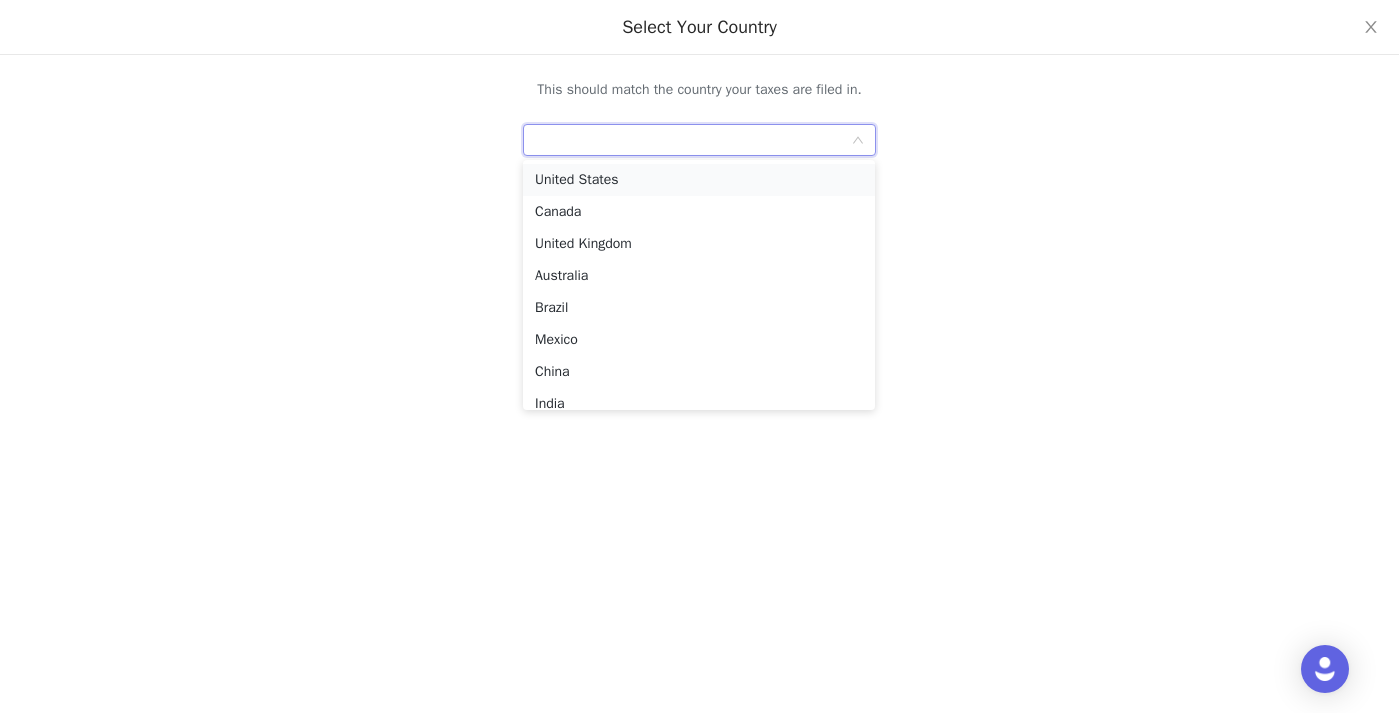 click on "United States" at bounding box center [699, 180] 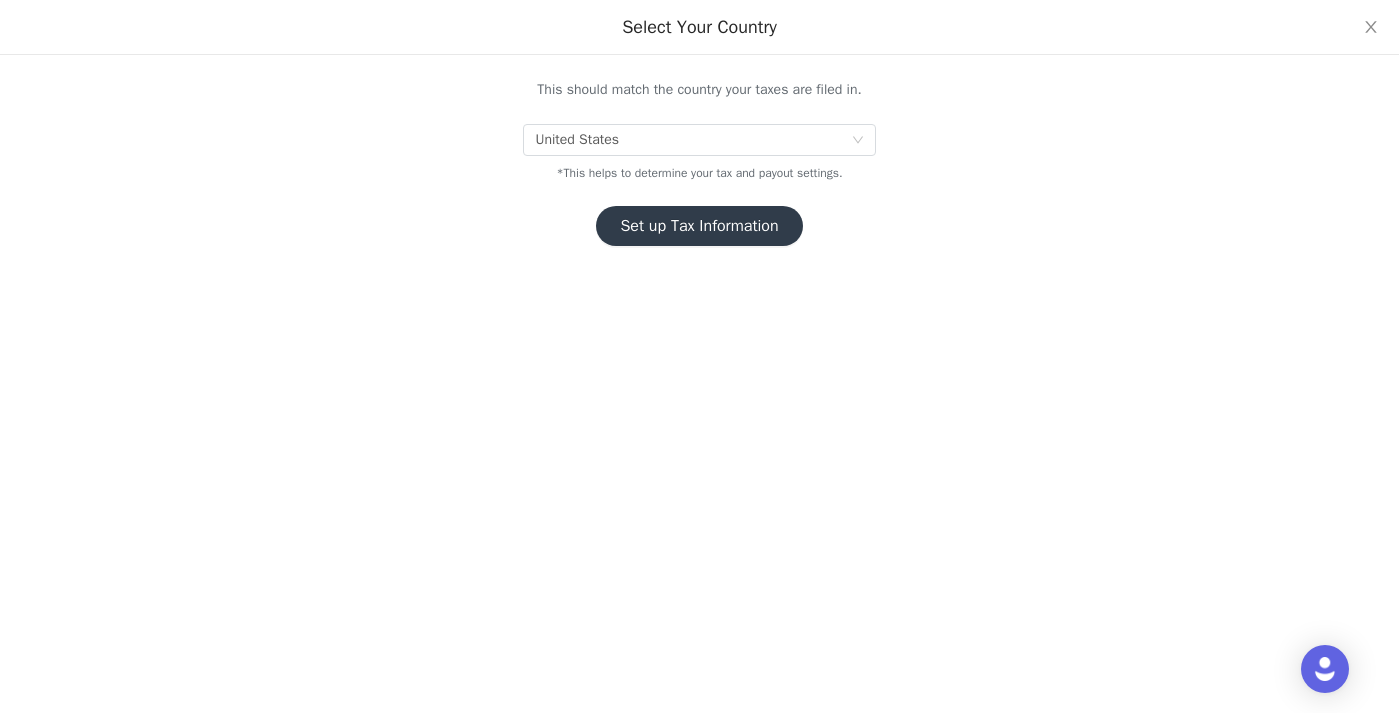 click on "Set up Tax Information" at bounding box center [699, 226] 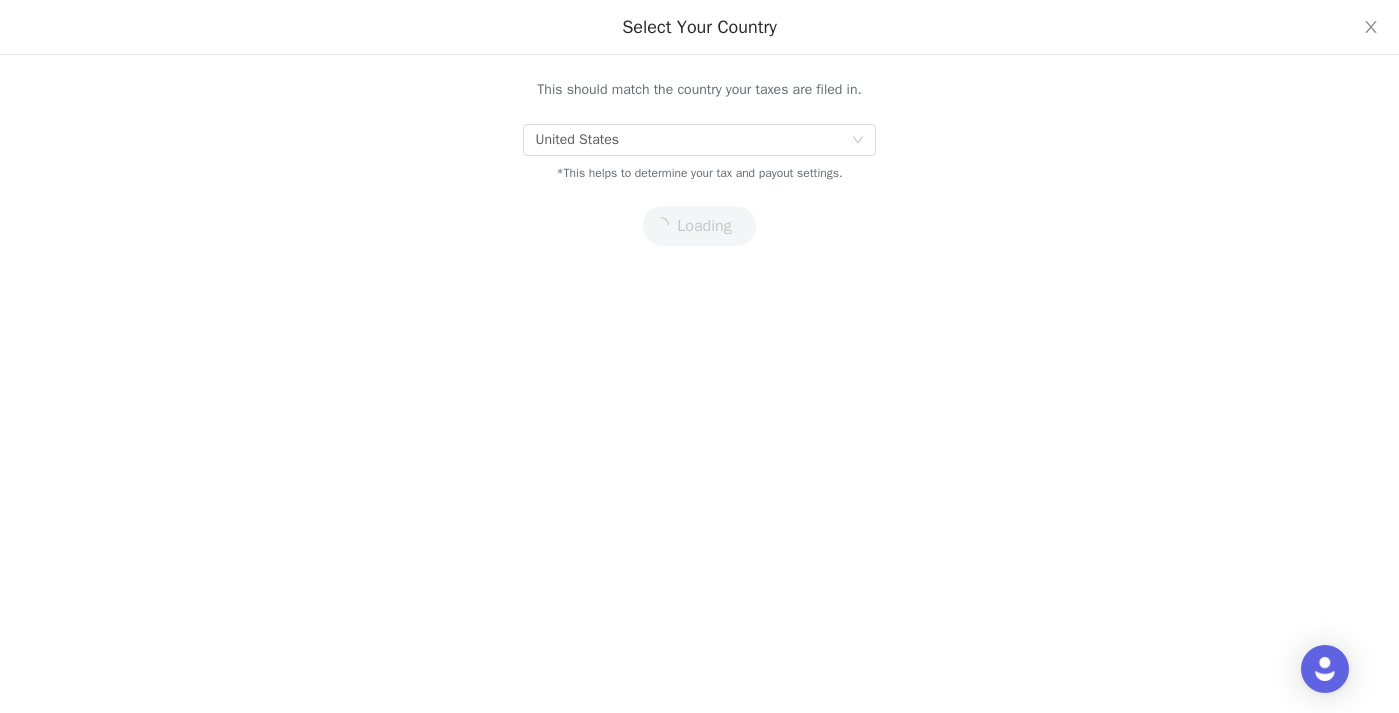 scroll, scrollTop: 0, scrollLeft: 0, axis: both 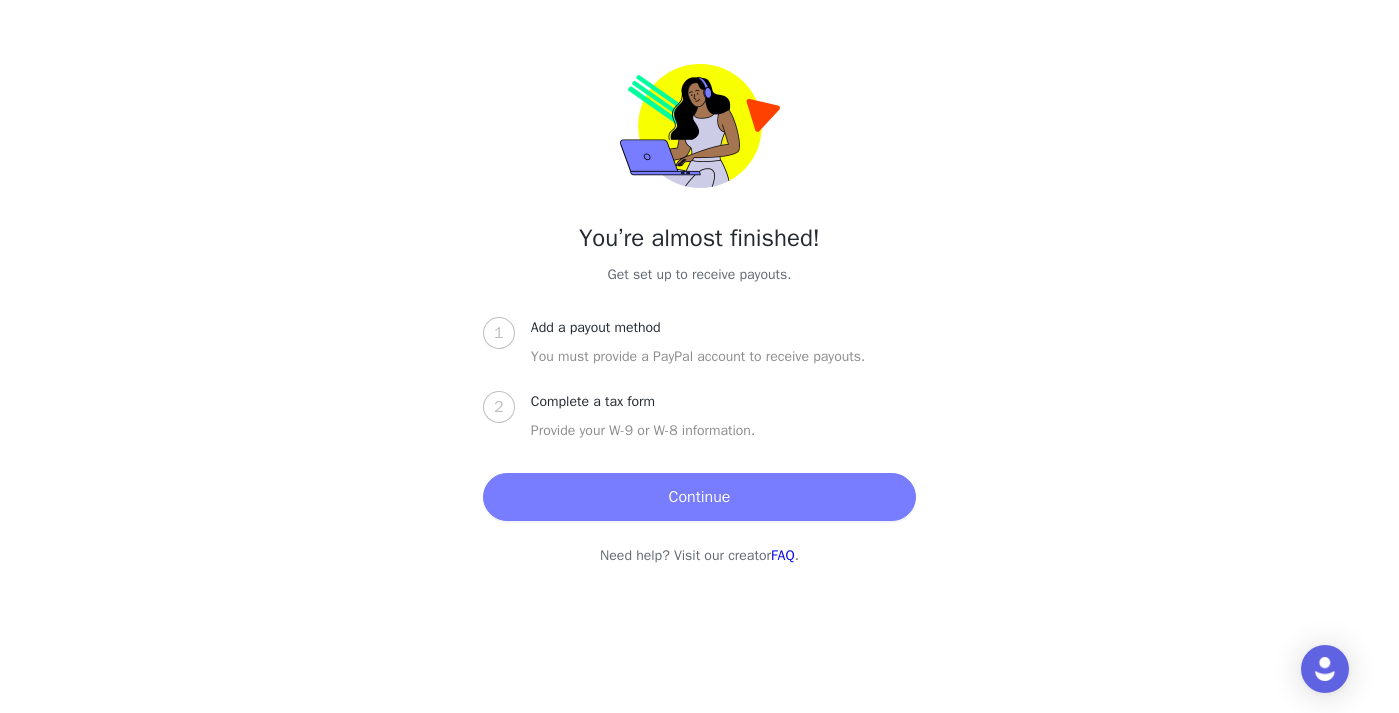 click on "You must provide a PayPal account to receive payouts." at bounding box center (723, 368) 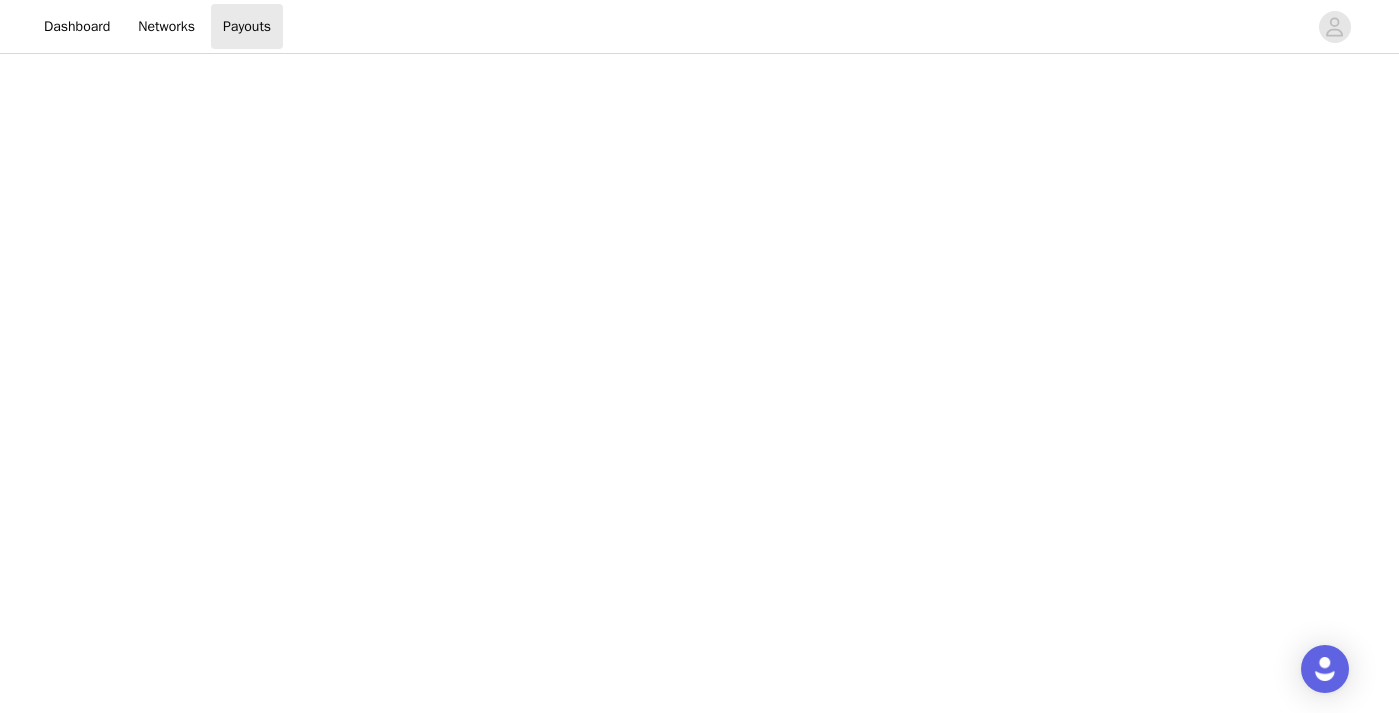 scroll, scrollTop: 237, scrollLeft: 0, axis: vertical 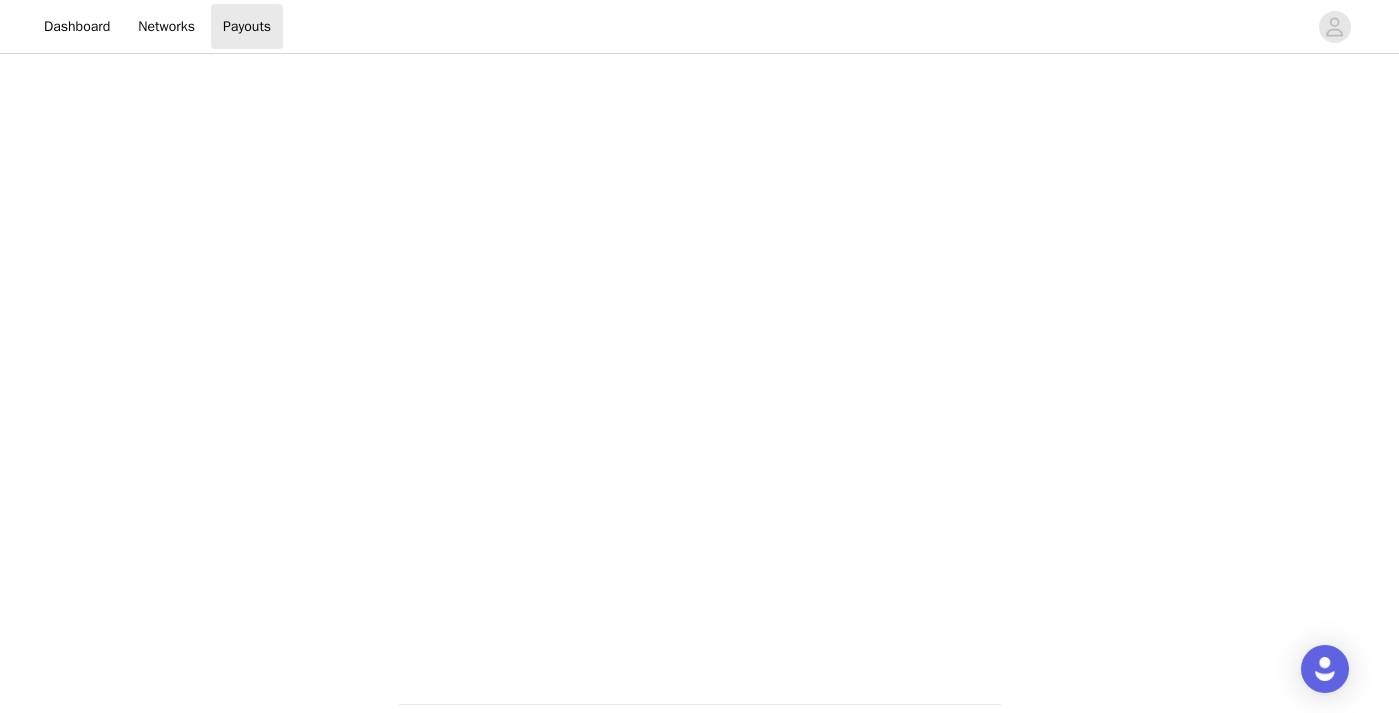 click on "Payouts   View your payment related transactions.             Payout Activity   View and track your payments and conversions   Filter   Export     Payments Conversions   Total     $0.00    You do not have any payouts yet.   0" at bounding box center [700, 320] 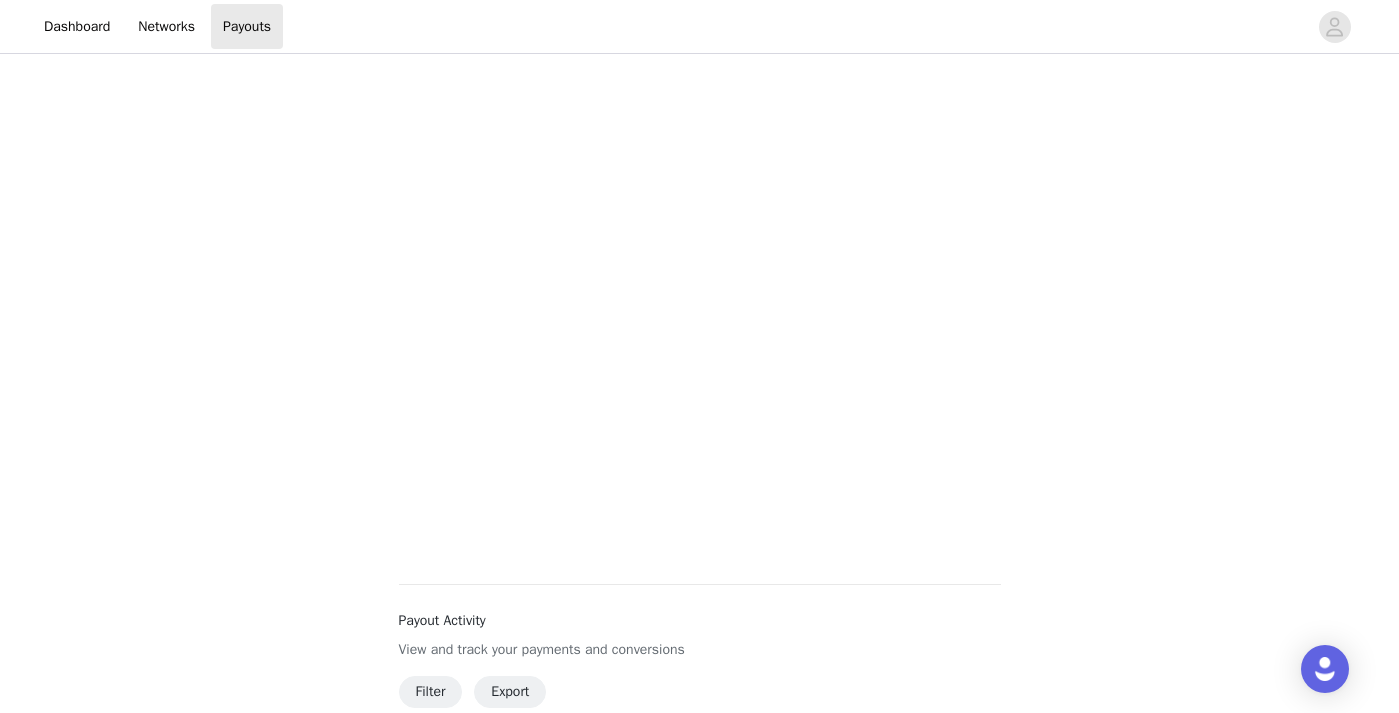 scroll, scrollTop: 0, scrollLeft: 0, axis: both 